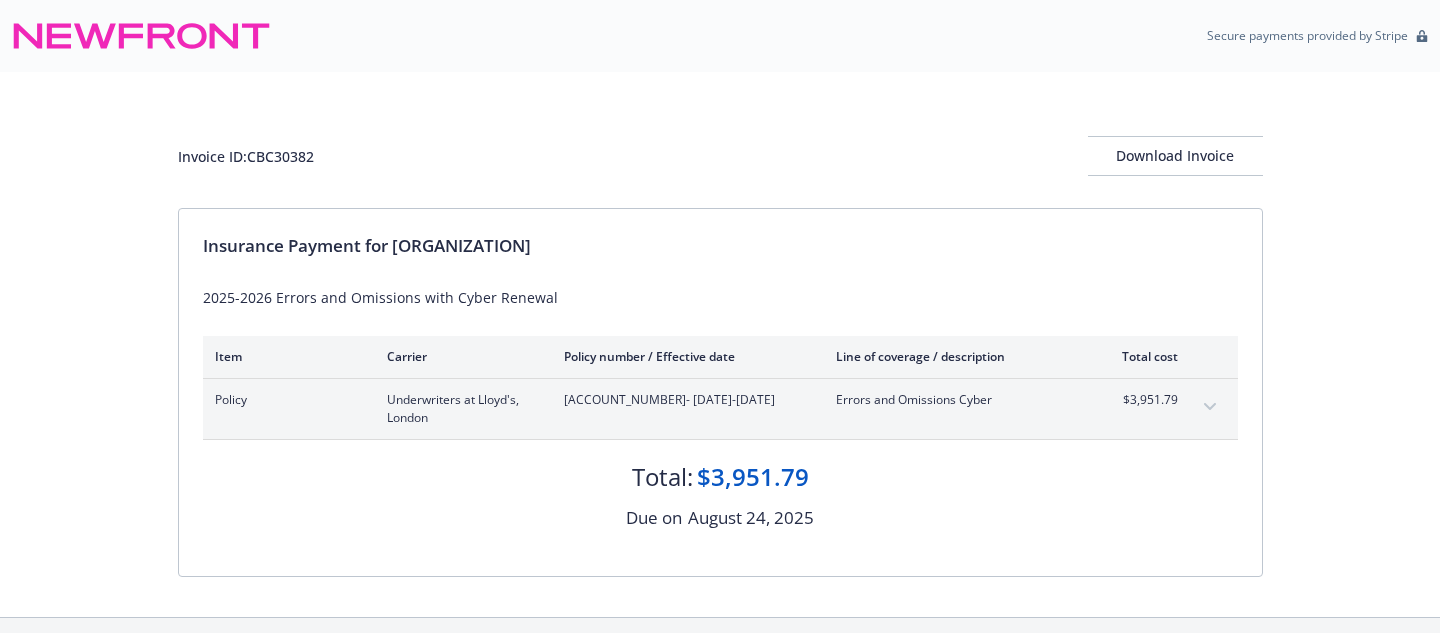 scroll, scrollTop: 0, scrollLeft: 0, axis: both 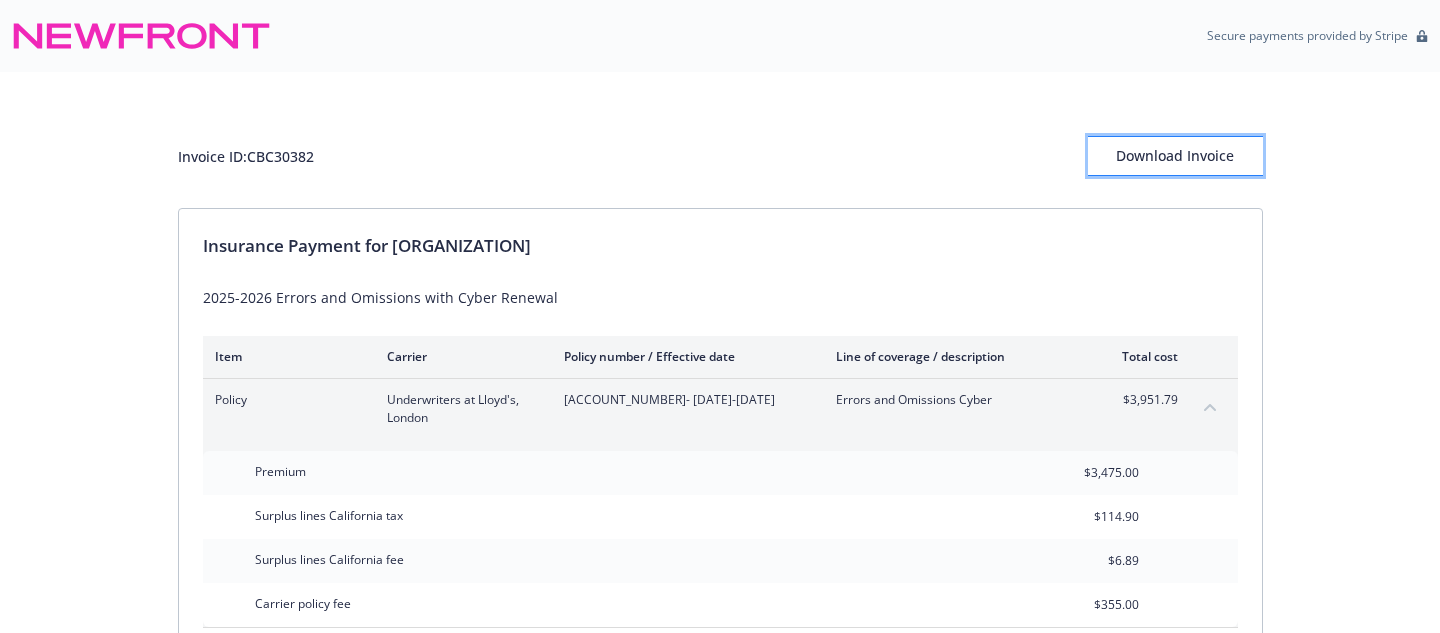 click on "Download Invoice" at bounding box center (1175, 156) 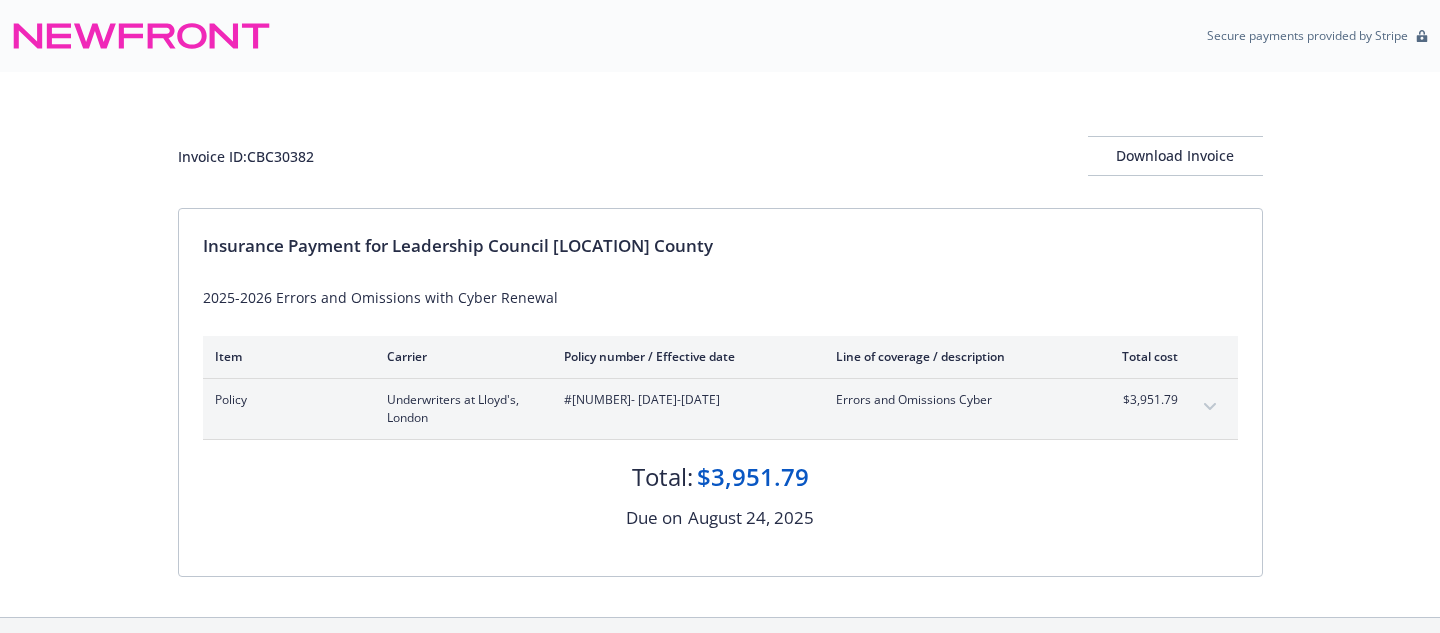 scroll, scrollTop: 0, scrollLeft: 0, axis: both 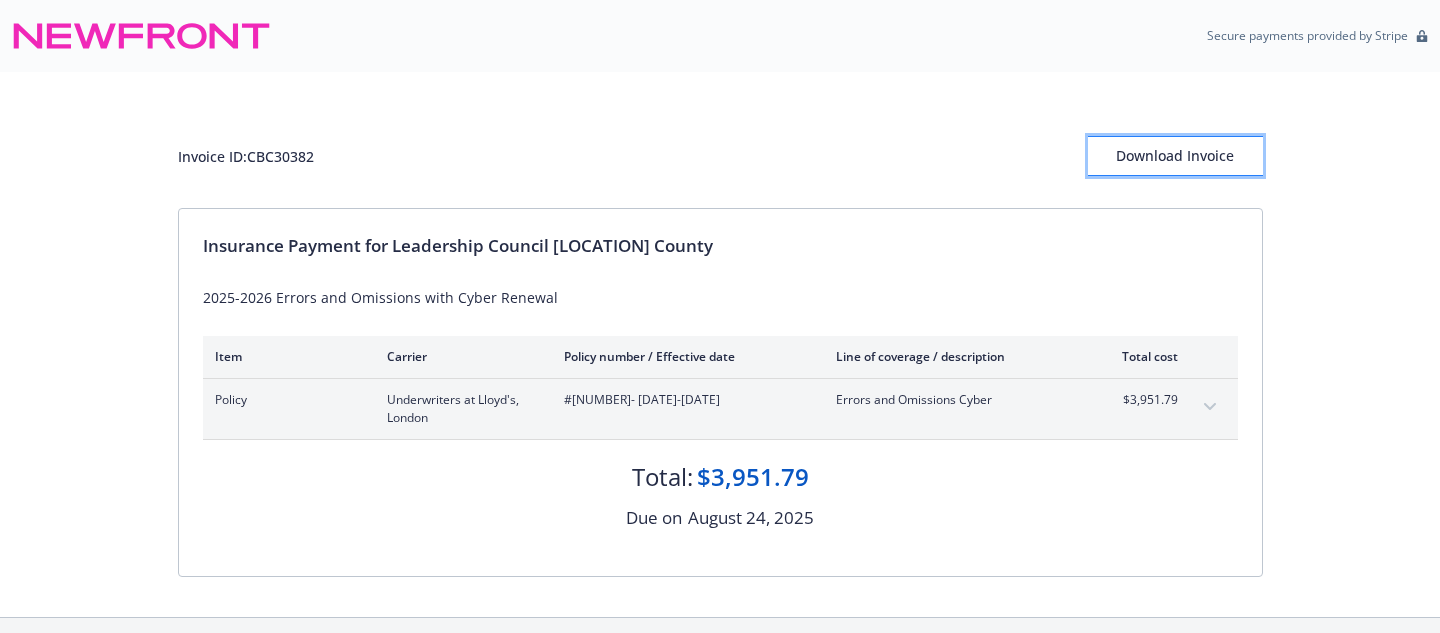 click on "Download Invoice" at bounding box center [1175, 156] 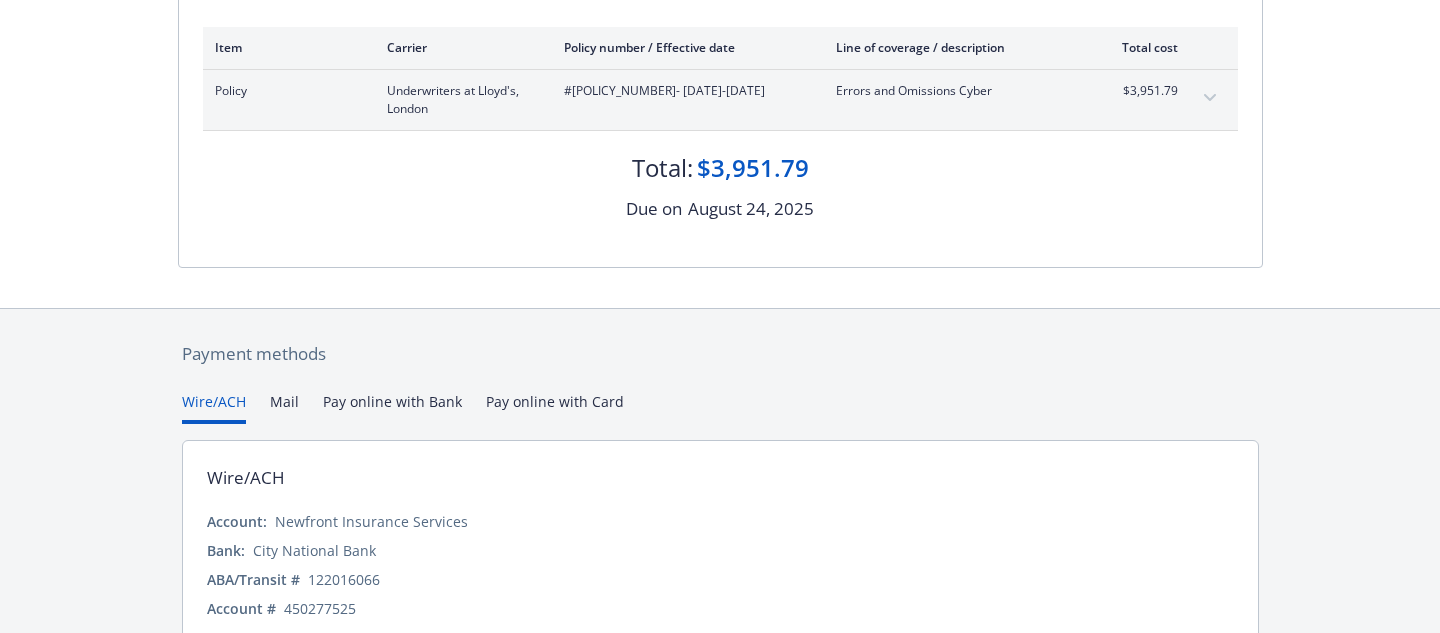 scroll, scrollTop: 397, scrollLeft: 0, axis: vertical 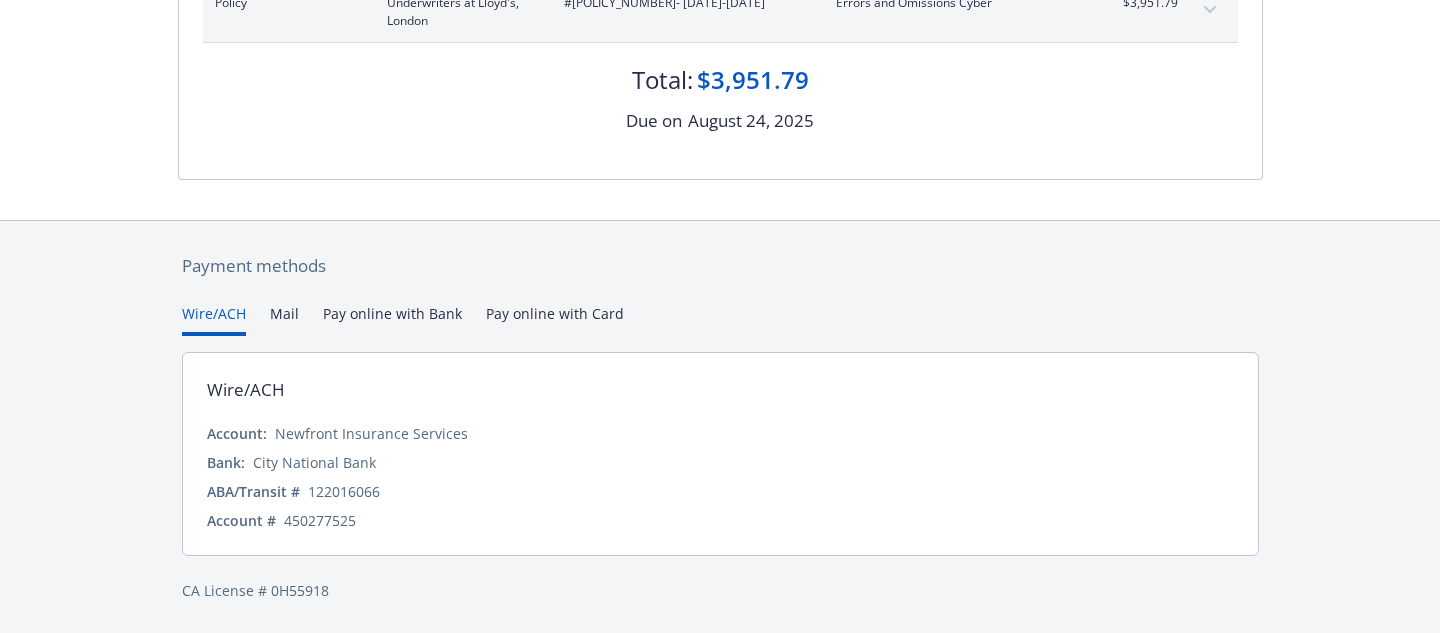 click on "Account:" at bounding box center [237, 433] 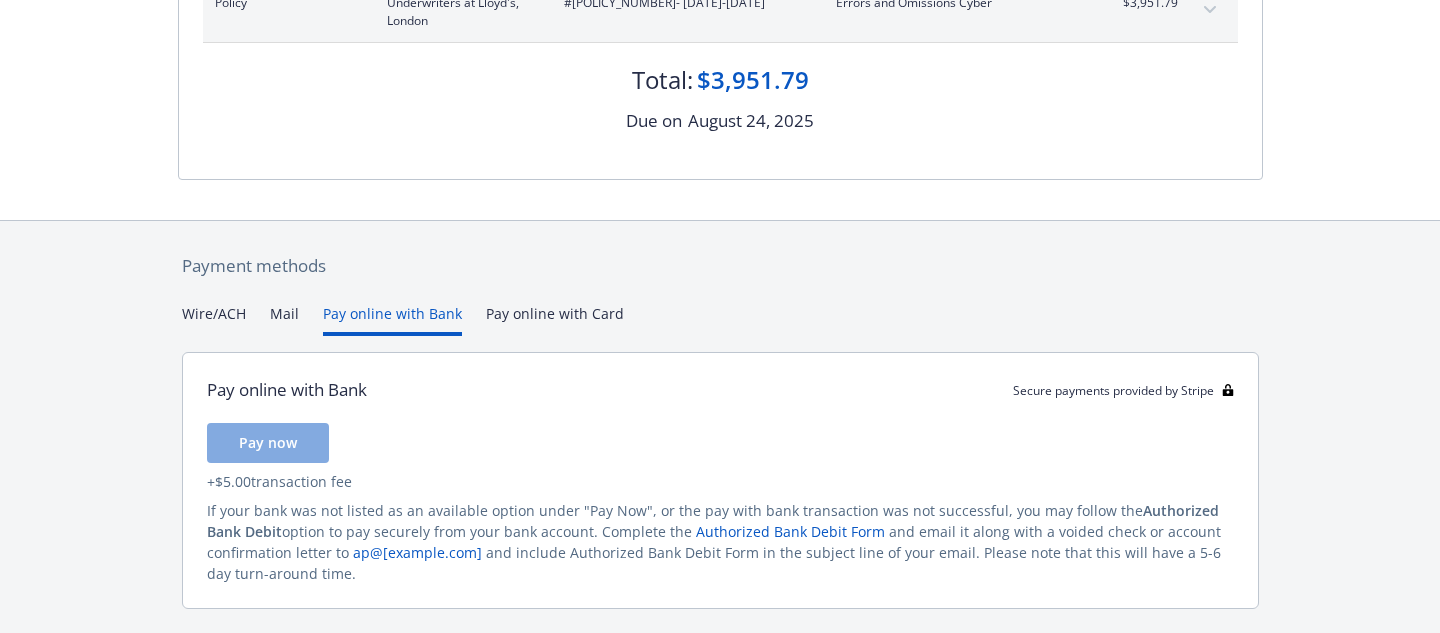 click on "Pay online with Bank" at bounding box center [392, 319] 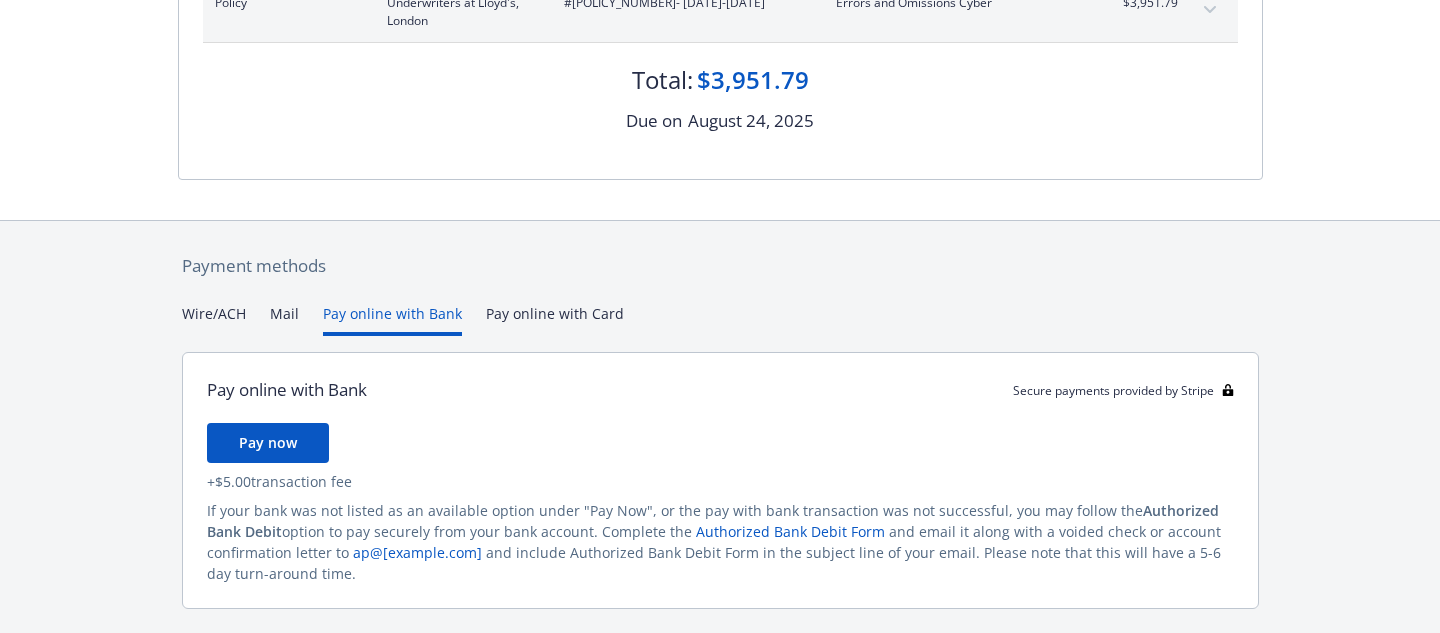 scroll, scrollTop: 358, scrollLeft: 0, axis: vertical 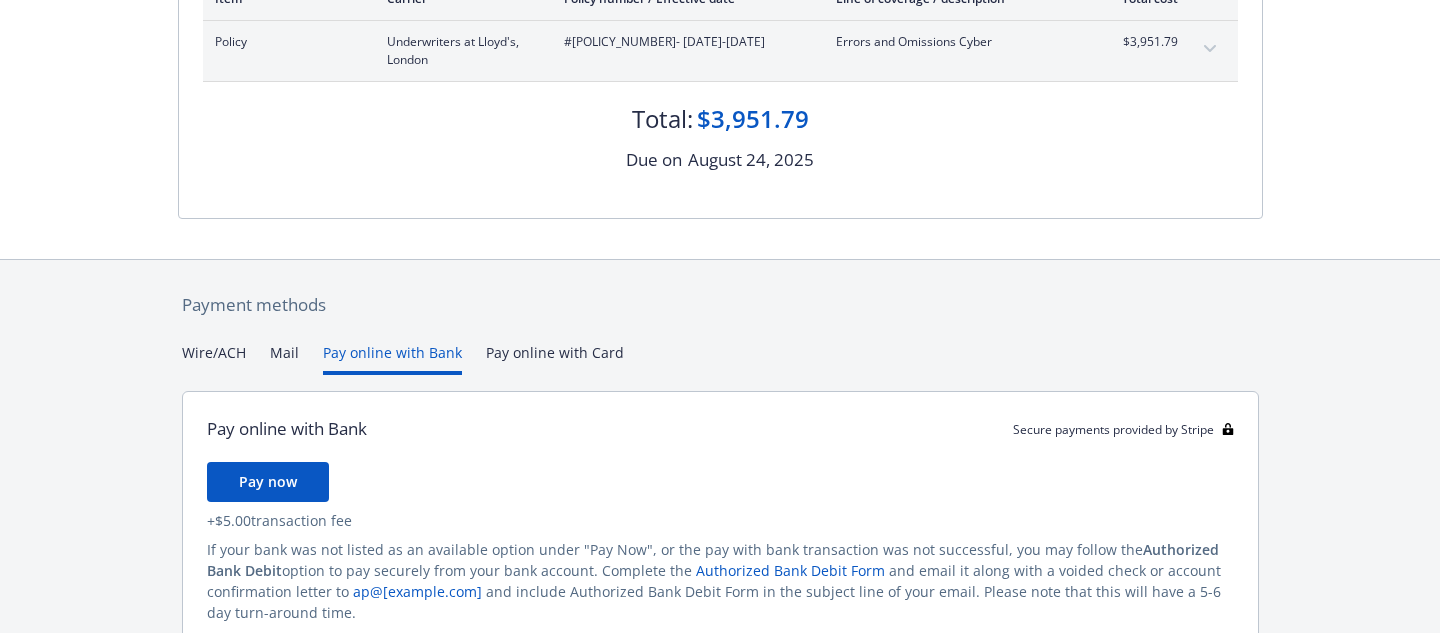click on "Payment methods Wire/ACH Mail Pay online with Bank Pay online with Card Pay online with Bank Secure payments provided by Stripe Pay now + $[PRICE]  transaction fee If your bank was not listed as an available option under "Pay Now", or the pay with bank transaction was not successful, you may follow the  Authorized Bank Debit  option to pay securely from your bank account. Complete the   Authorized Bank Debit Form   and email it along with a voided check or account confirmation letter to   ap@[example.com]   and include Authorized Bank Debit Form in the subject line of your email. Please note that this will have a 5-6 day turn-around time. CA License # [LICENSE_NUMBER]" at bounding box center [720, 493] 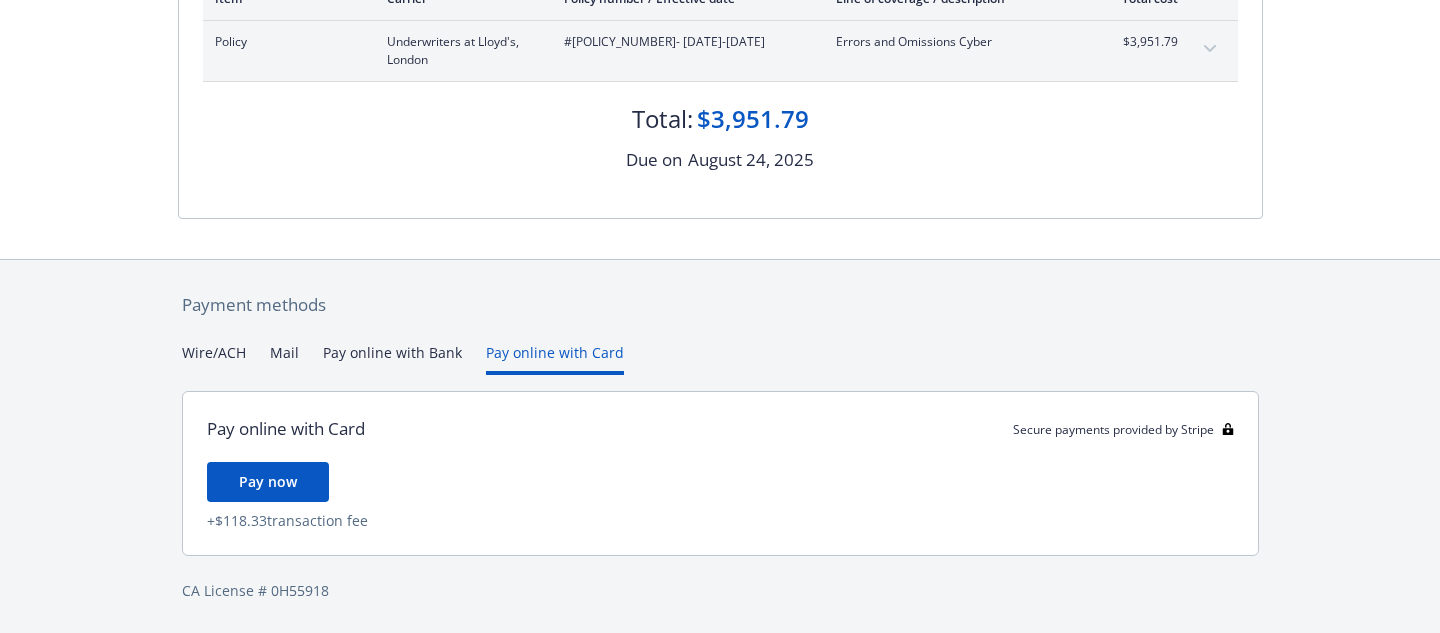 click on "Pay online with Bank" at bounding box center [392, 358] 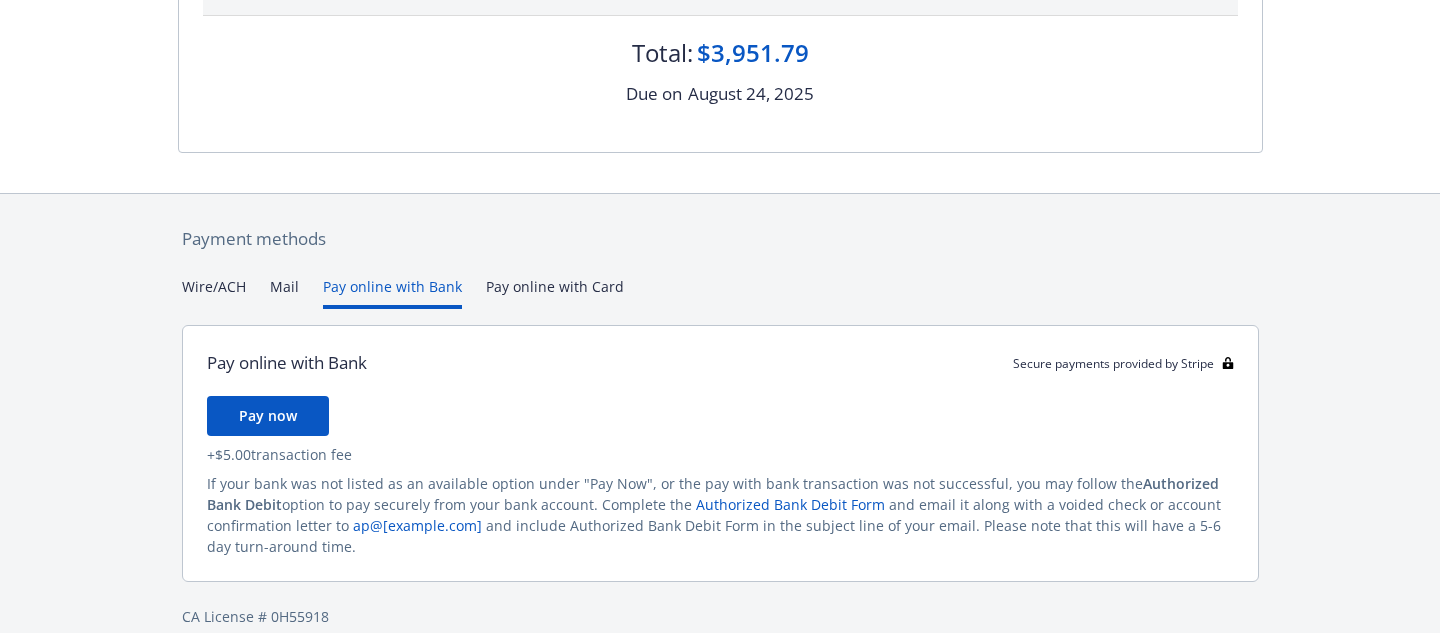 scroll, scrollTop: 450, scrollLeft: 0, axis: vertical 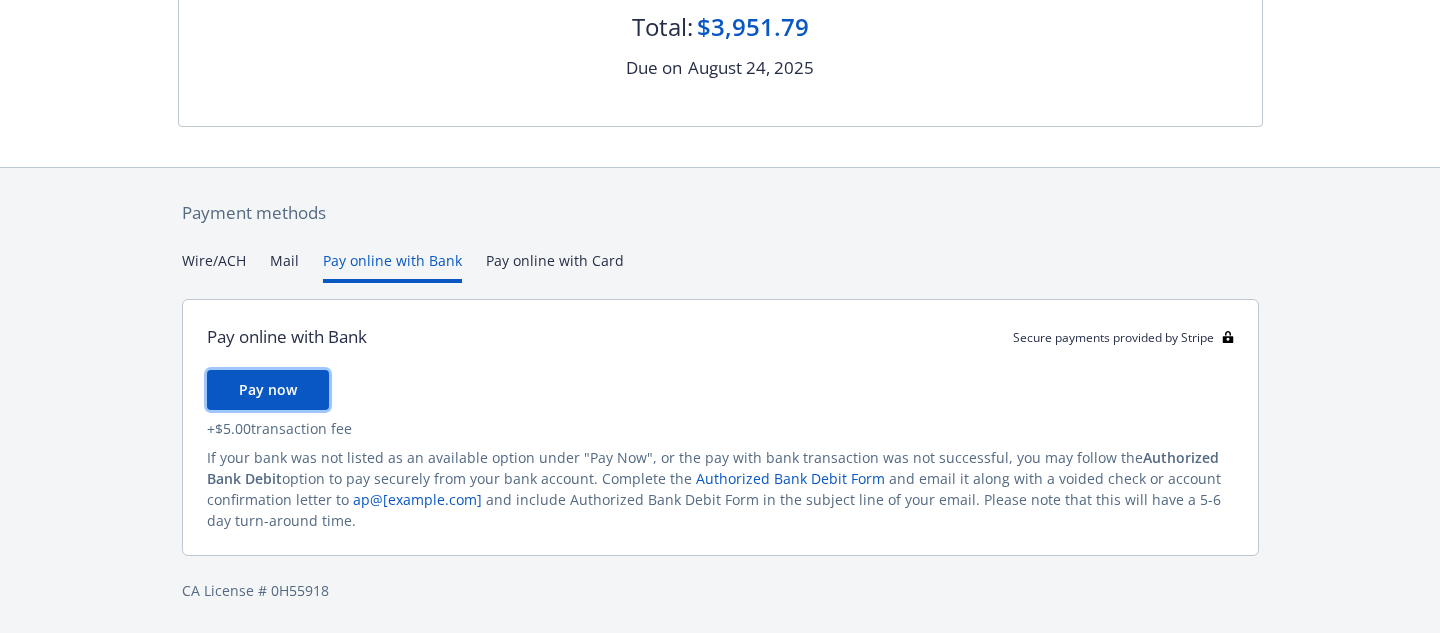 click on "Pay now" at bounding box center (268, 389) 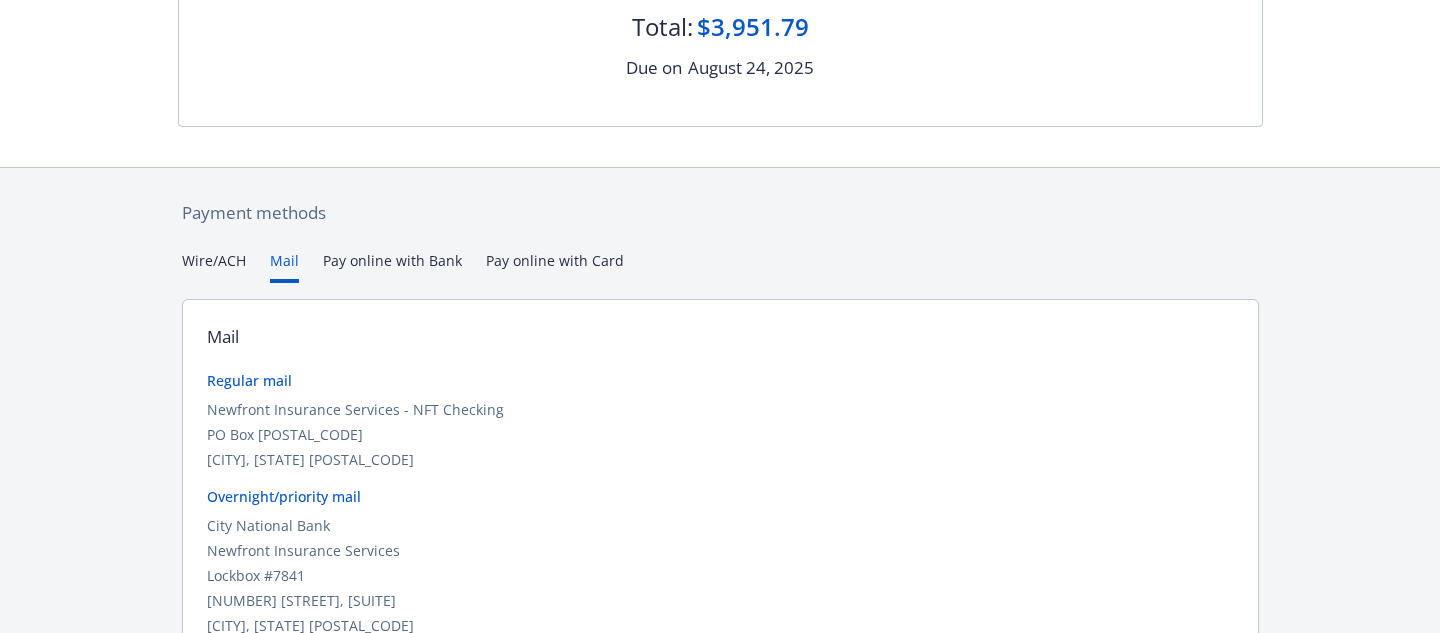 click on "Mail" at bounding box center (284, 266) 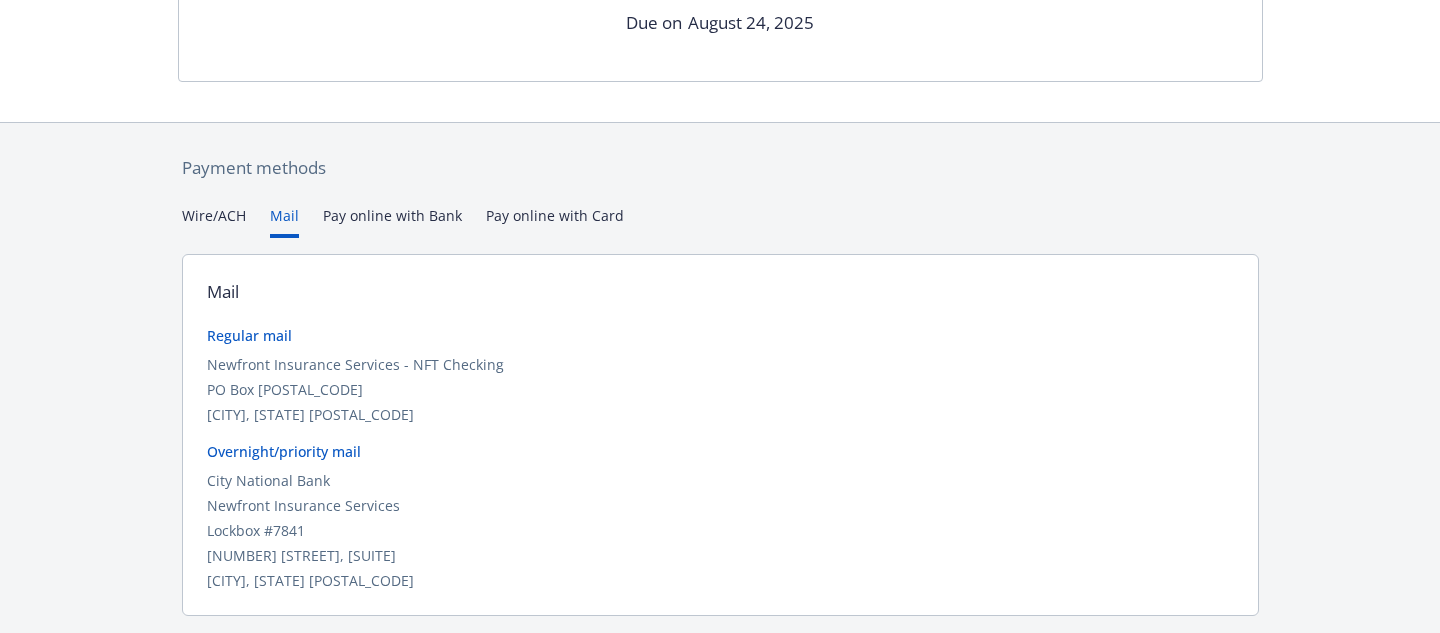 scroll, scrollTop: 498, scrollLeft: 0, axis: vertical 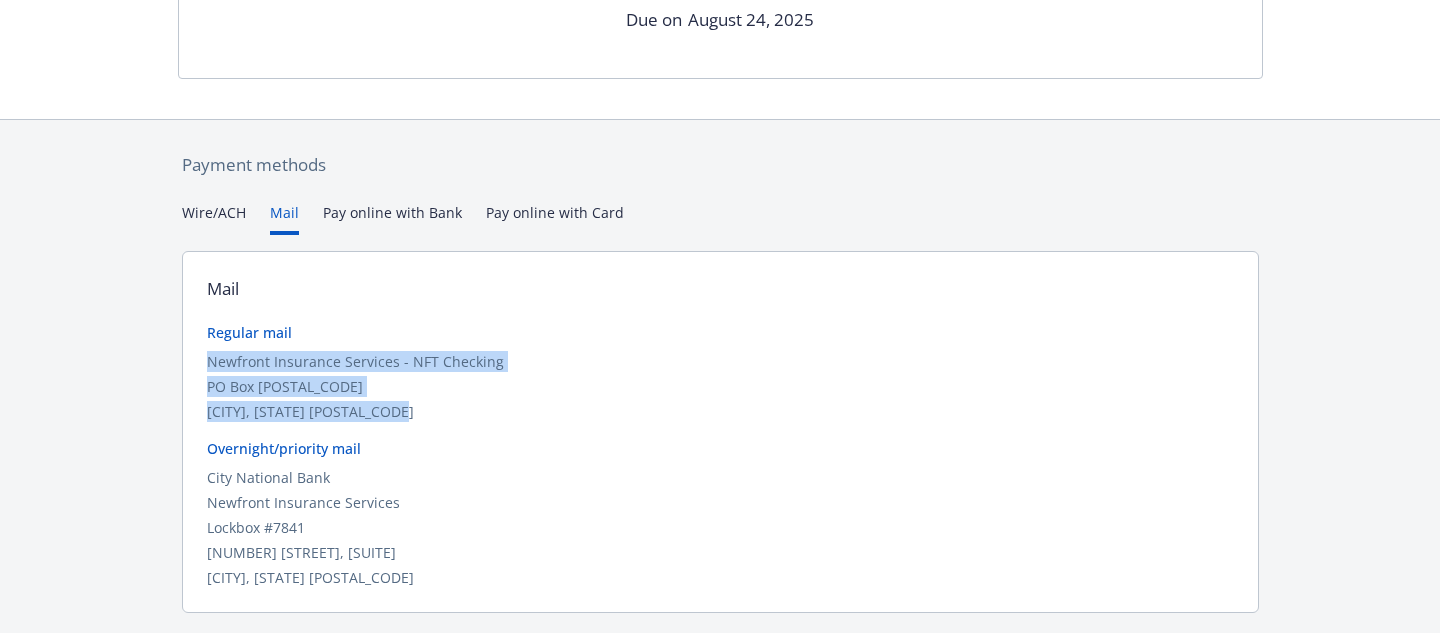 drag, startPoint x: 208, startPoint y: 358, endPoint x: 414, endPoint y: 416, distance: 214.00934 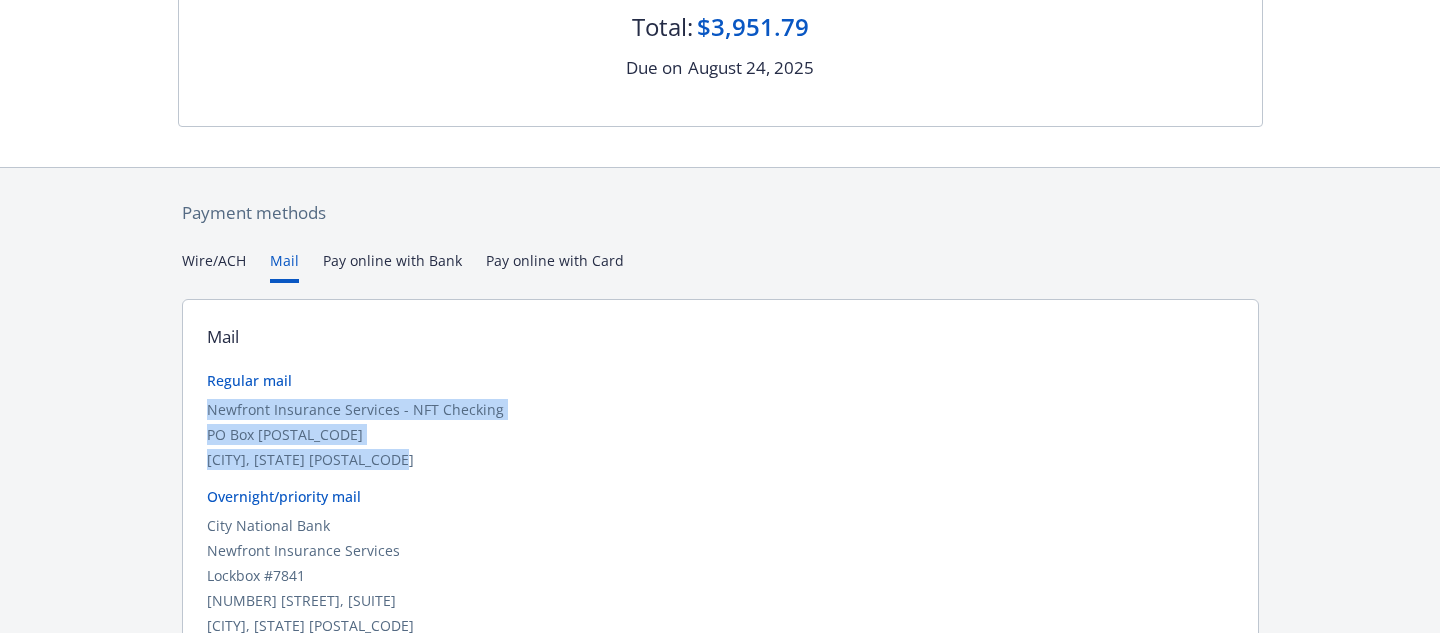 click on "Payment methods Wire/ACH Mail Pay online with Bank Pay online with Card Mail Regular mail Newfront Insurance Services - NFT Checking PO Box [POSTAL_CODE] [CITY], [STATE] [POSTAL_CODE] Overnight/priority mail City National Bank Newfront Insurance Services Lockbox #[LOCKBOX_NUMBER] [NUMBER] [STREET], [SUITE] [CITY], [STATE] [POSTAL_CODE] CA License # [LICENSE_NUMBER]" at bounding box center [720, 453] 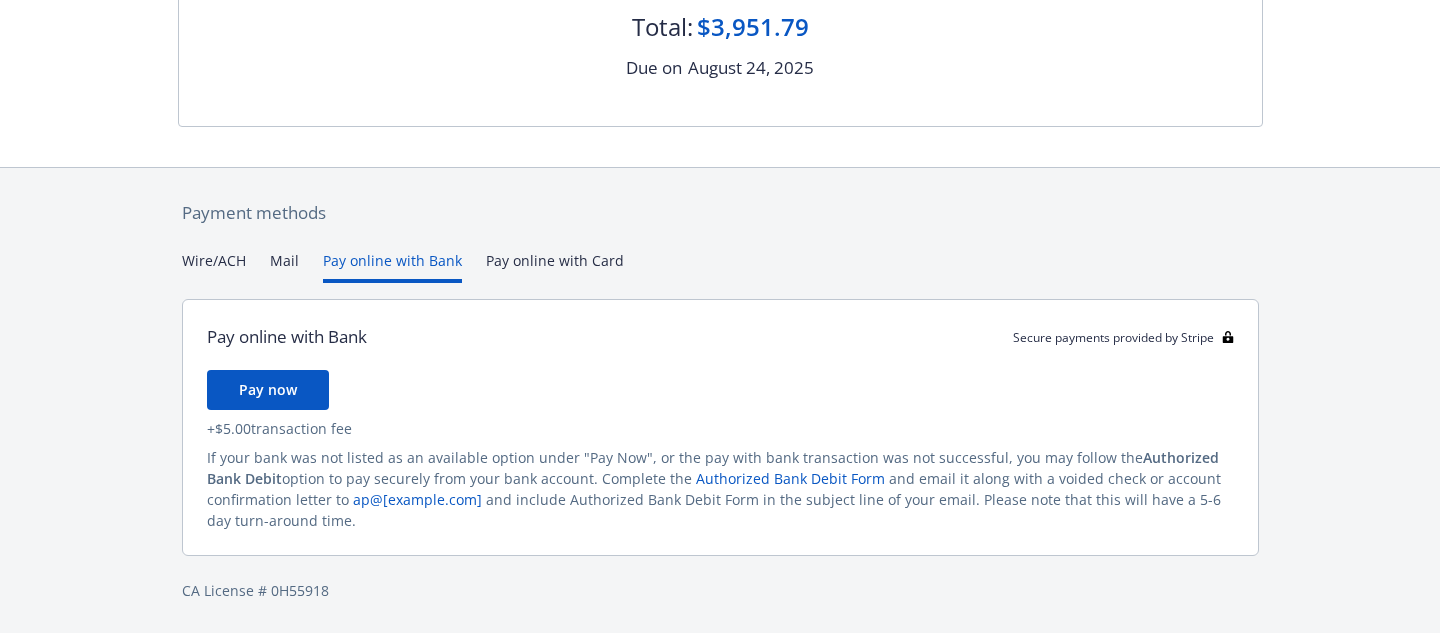click on "Mail" at bounding box center [284, 266] 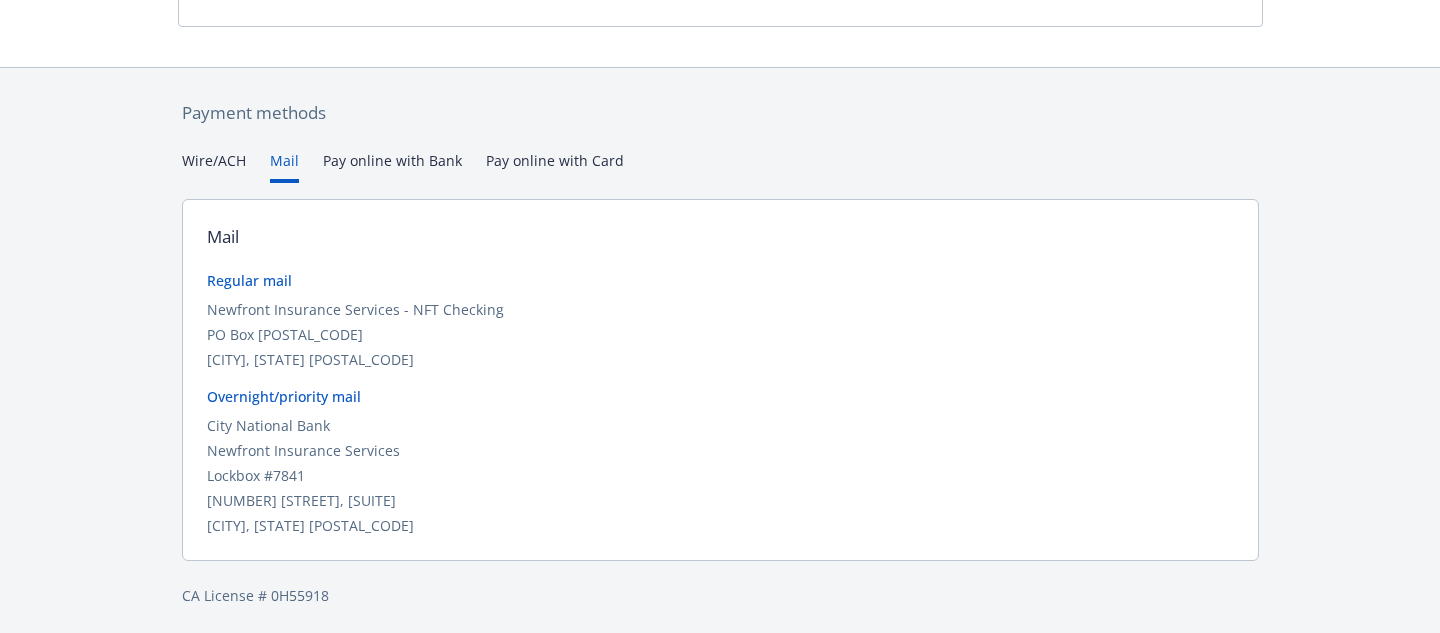scroll, scrollTop: 555, scrollLeft: 0, axis: vertical 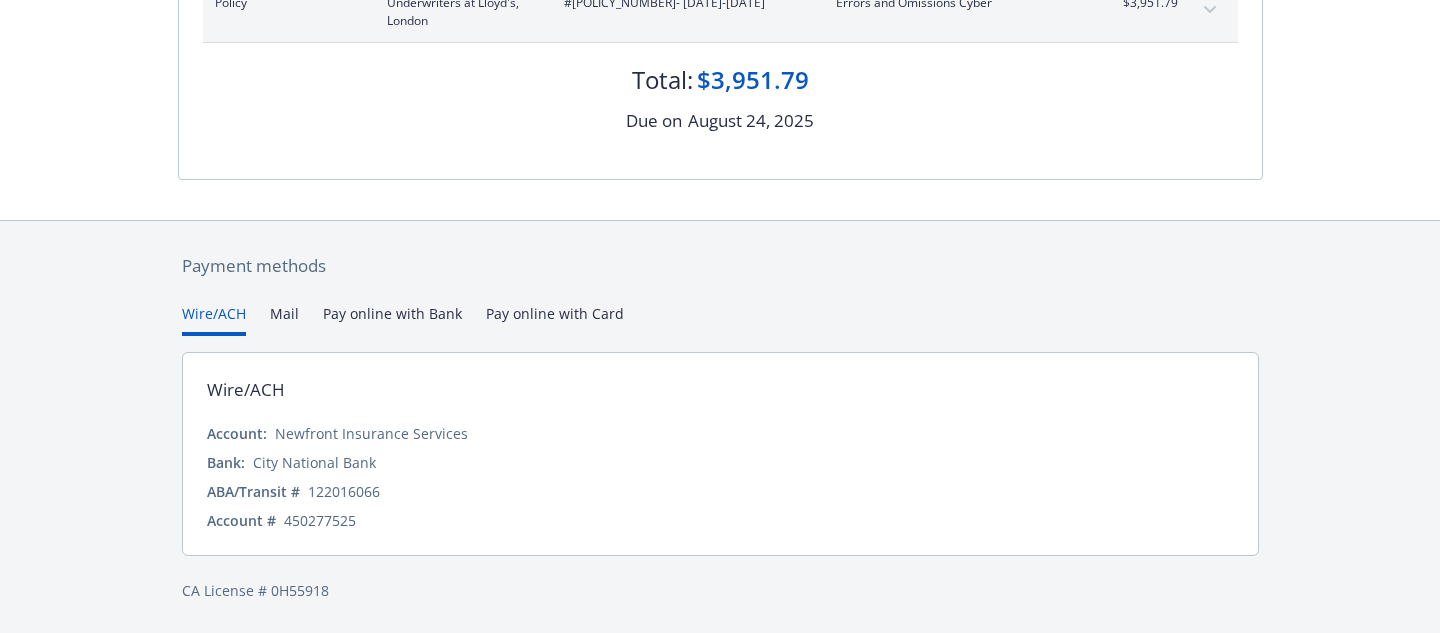 click on "Invoice ID:  CBC30382 Download Invoice Insurance Payment for Leadership Council San Mateo County [DATE]-[DATE] Errors and Omissions with Cyber Renewal Item Carrier Policy number / Effective date Line of coverage / description Total cost Policy Underwriters at Lloyd's, London #[POLICY_NUMBER]  - [DATE]-[DATE] Errors and Omissions Cyber $[PRICE] Premium $[PRICE] Surplus lines California tax $[PRICE] Surplus lines California fee $[PRICE] Carrier policy fee $[PRICE] Total: $[PRICE] Due on [DATE] Payment methods Wire/ACH Mail Pay online with Bank Pay online with Card Wire/ACH Account: Newfront Insurance Services Bank: City National Bank ABA/Transit # [ABA_TRANSIT] Account # [ACCOUNT_NUMBER] CA License # [LICENSE_NUMBER]" at bounding box center [720, 118] 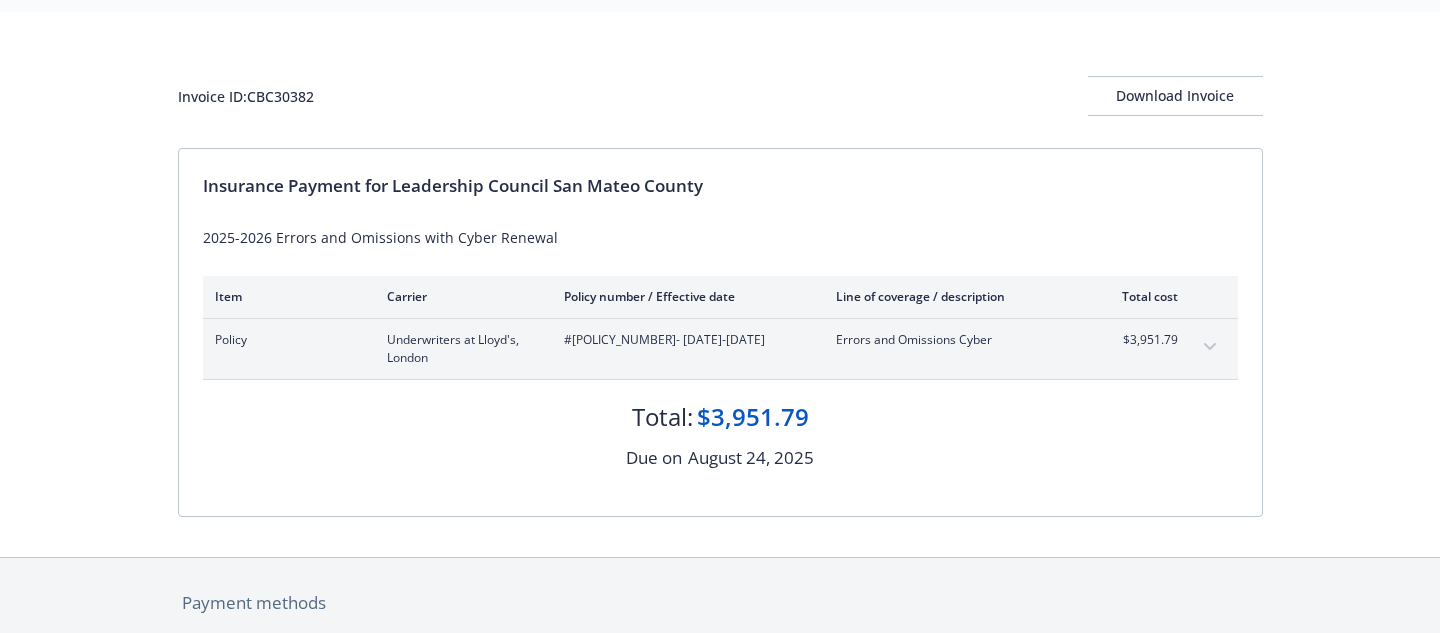 scroll, scrollTop: 0, scrollLeft: 0, axis: both 